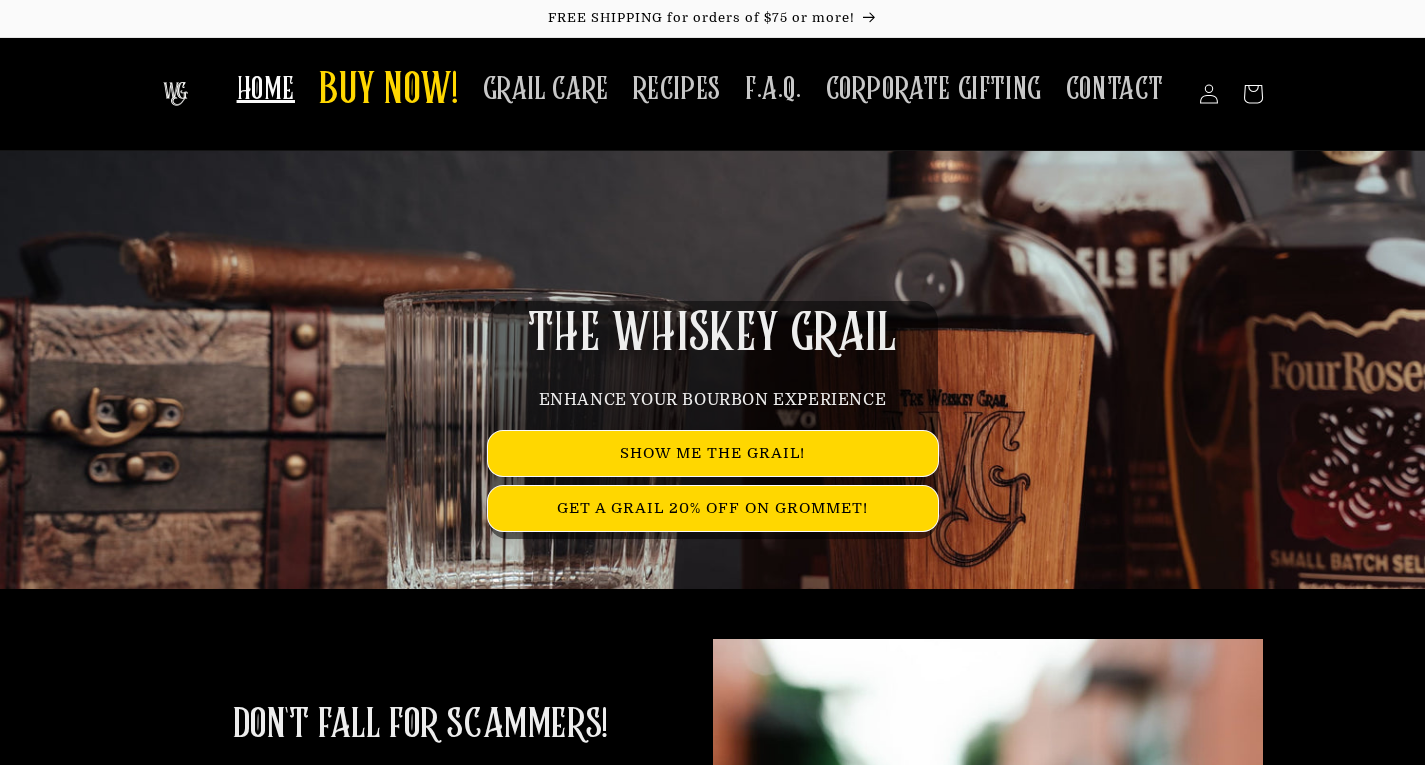 scroll, scrollTop: 0, scrollLeft: 0, axis: both 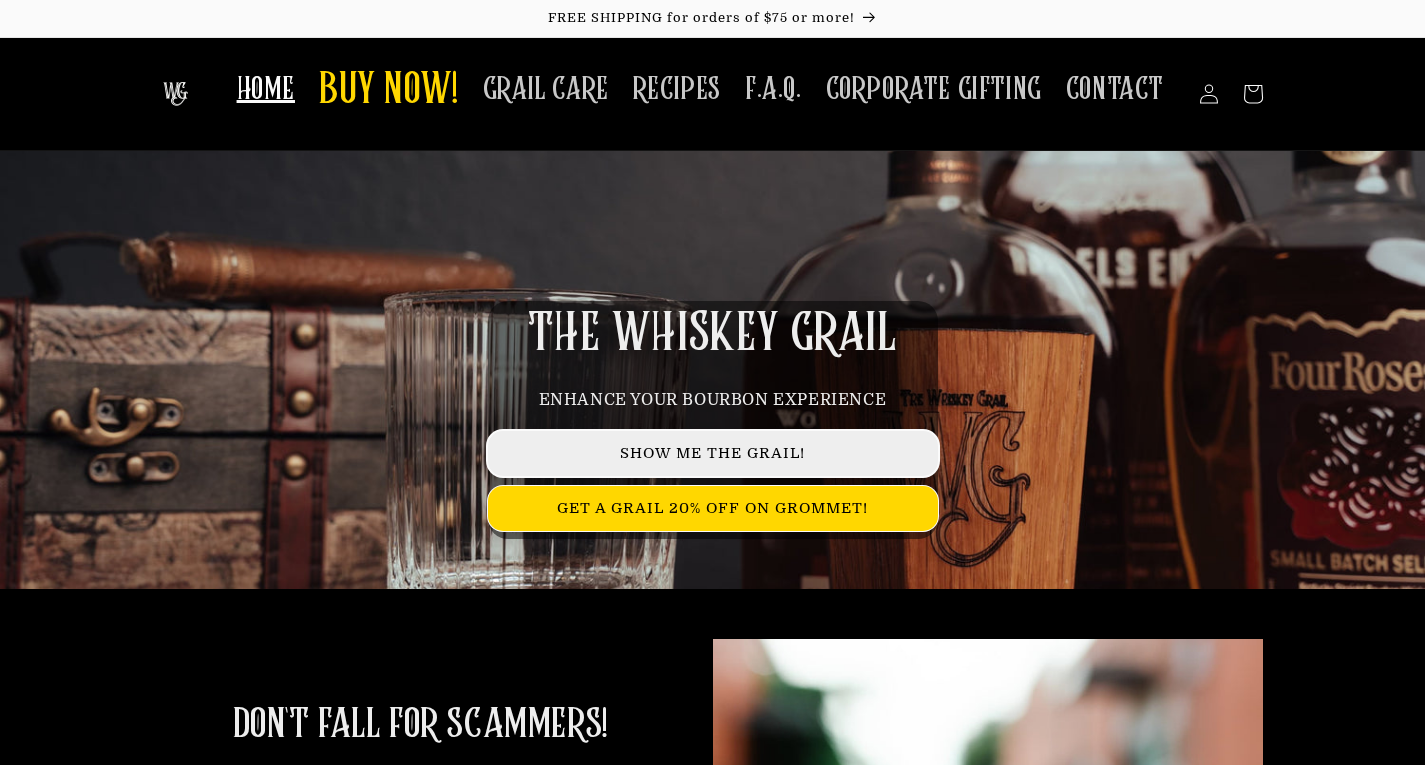 click on "SHOW ME THE GRAIL!" at bounding box center (713, 453) 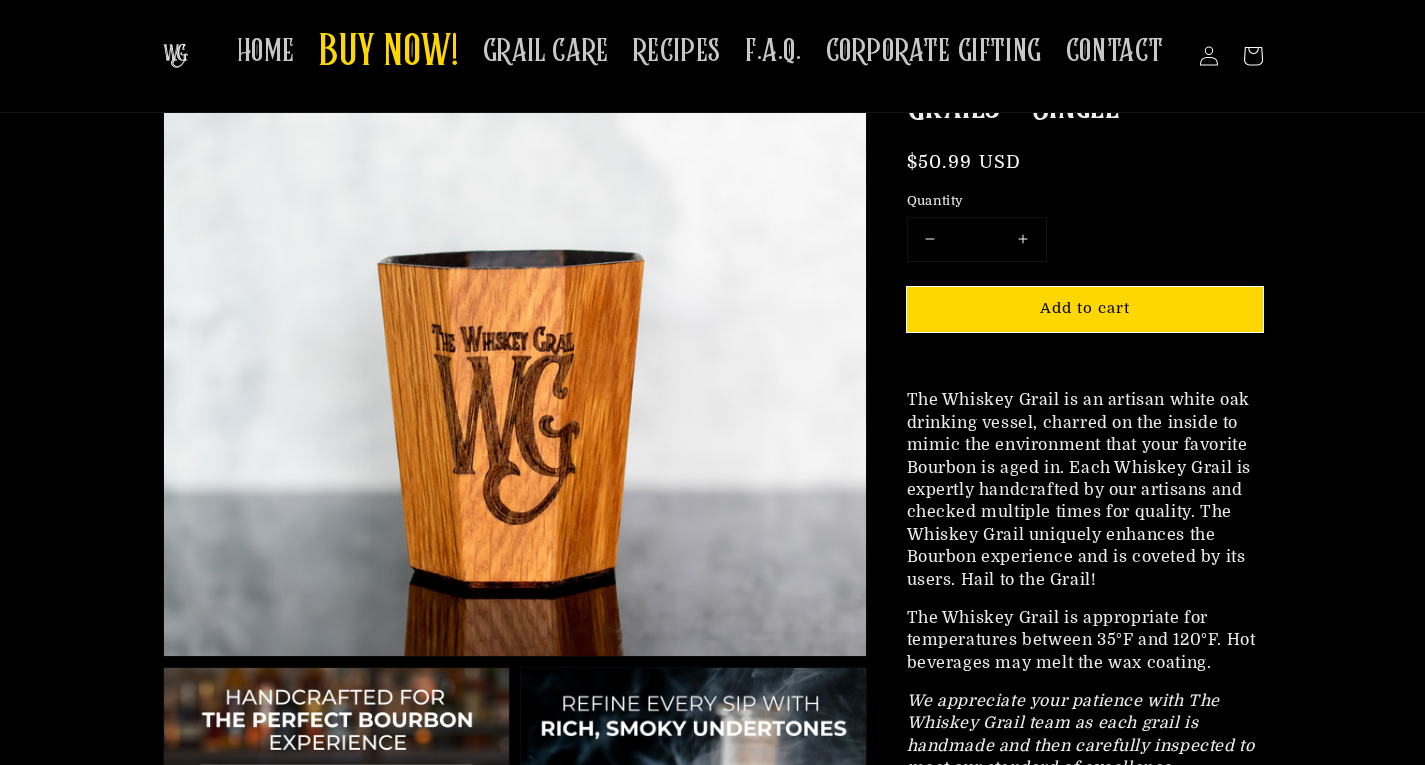 scroll, scrollTop: 200, scrollLeft: 0, axis: vertical 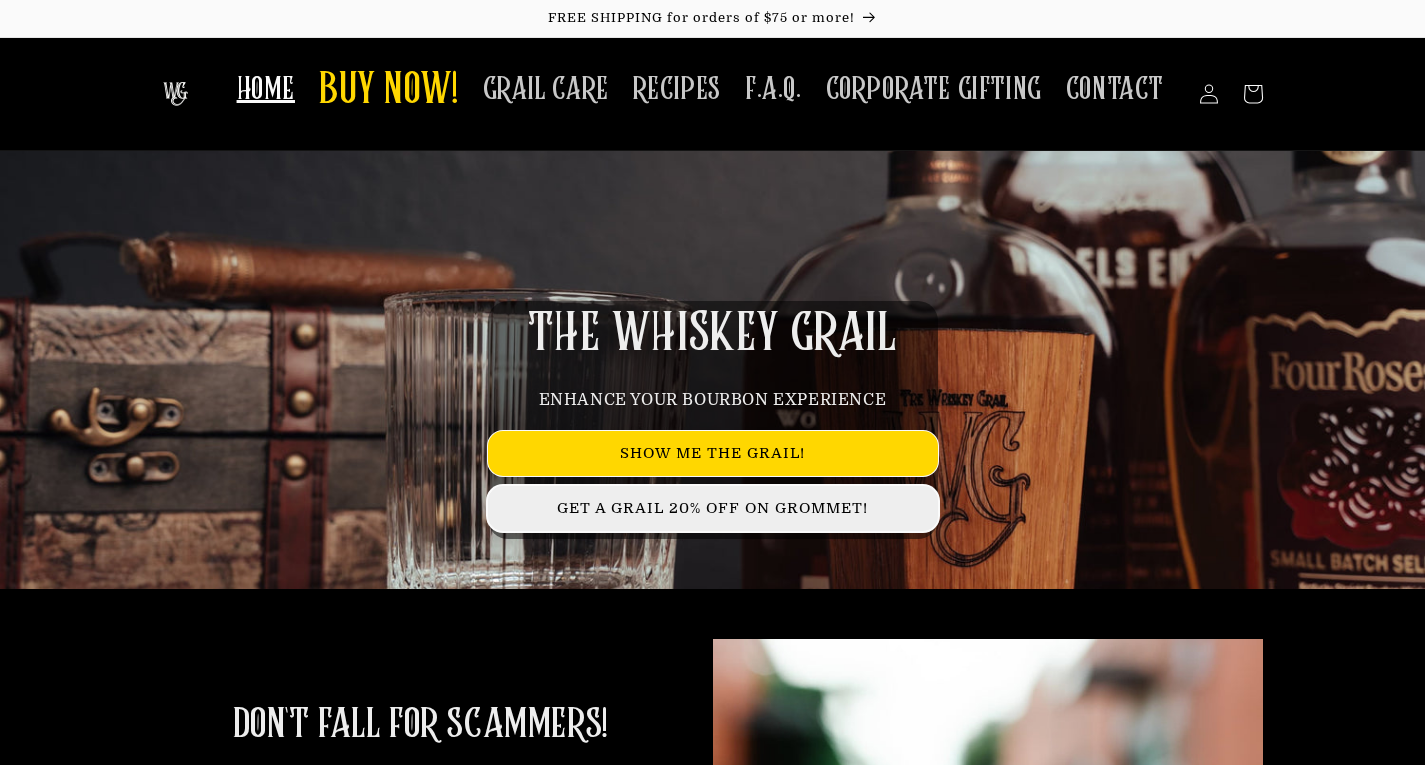 click on "GET A GRAIL 20% OFF ON GROMMET!" at bounding box center [713, 508] 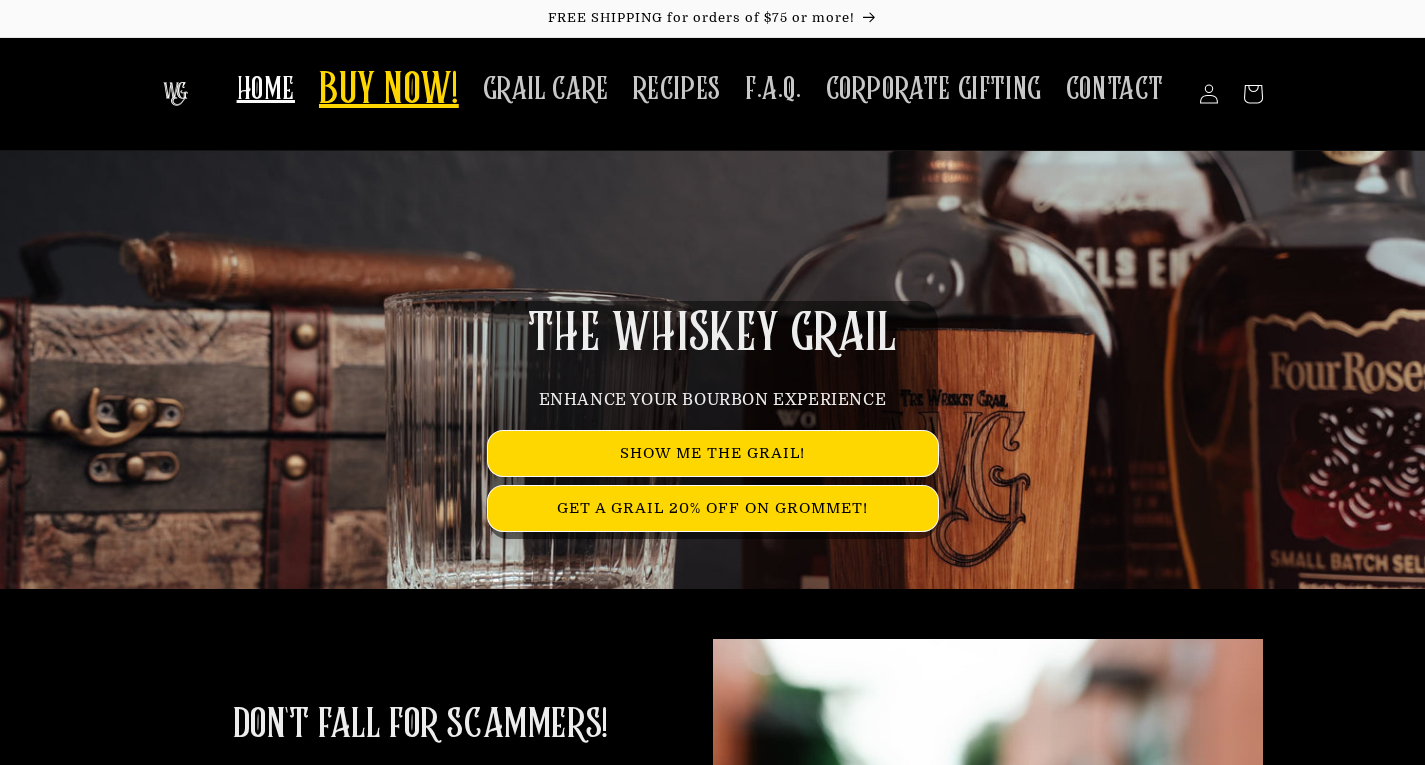 click on "BUY NOW!" at bounding box center [389, 91] 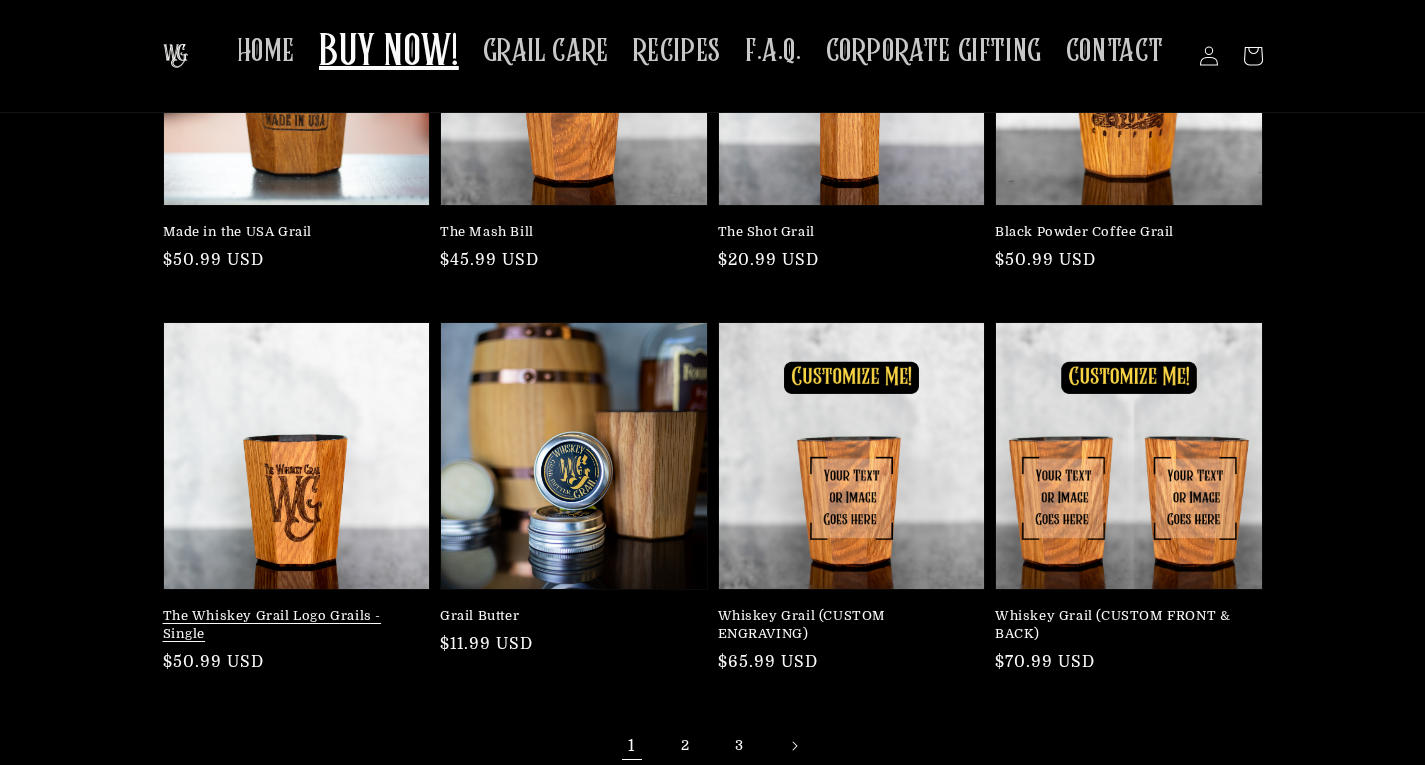 scroll, scrollTop: 300, scrollLeft: 0, axis: vertical 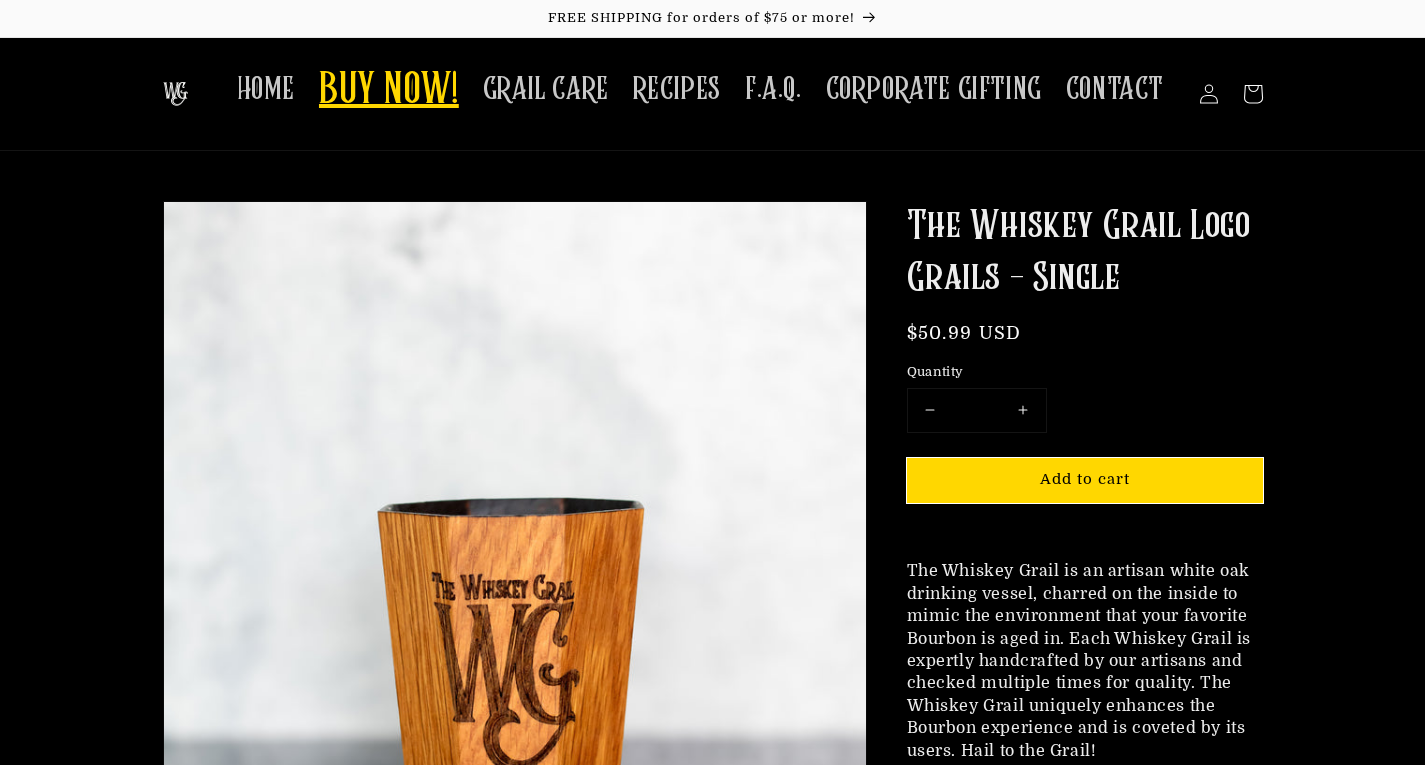 click on "BUY NOW!" at bounding box center (389, 91) 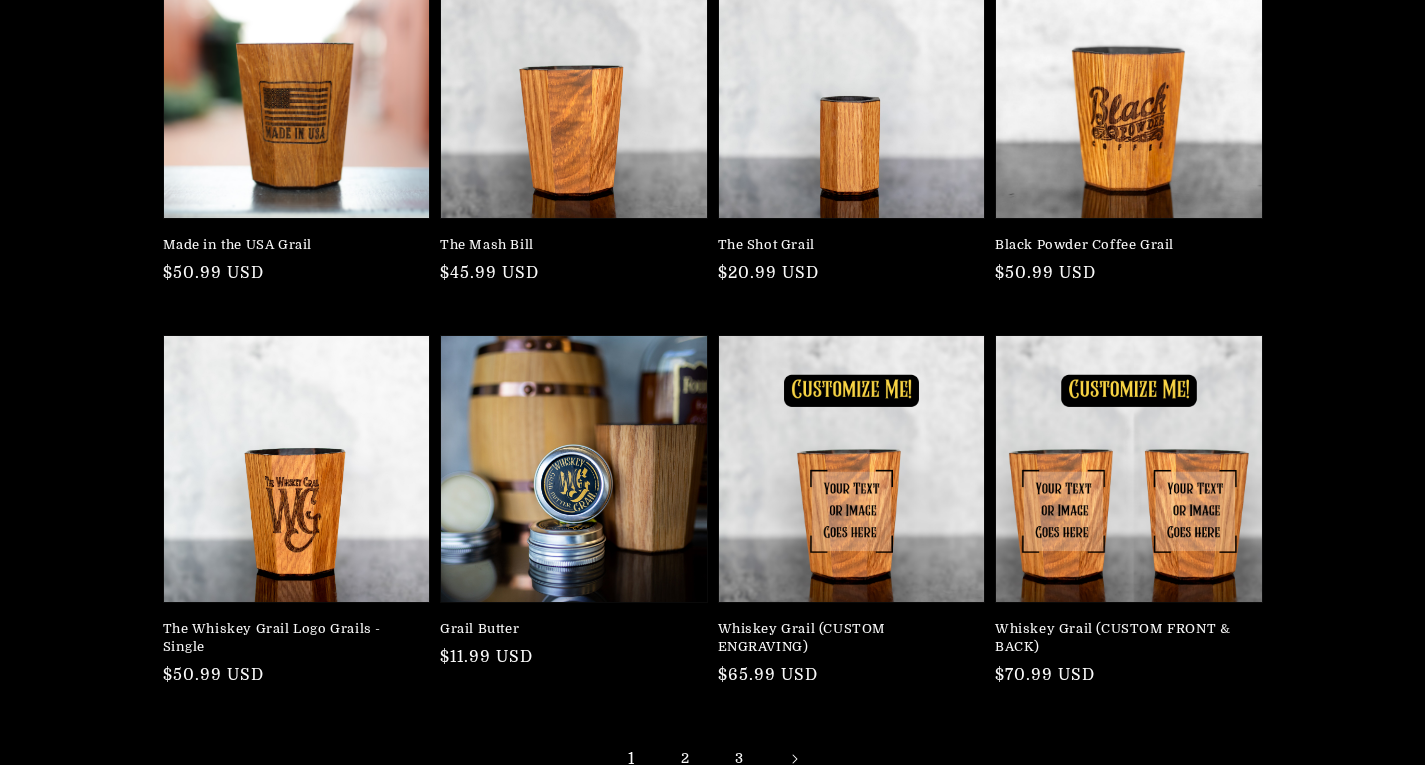 scroll, scrollTop: 400, scrollLeft: 0, axis: vertical 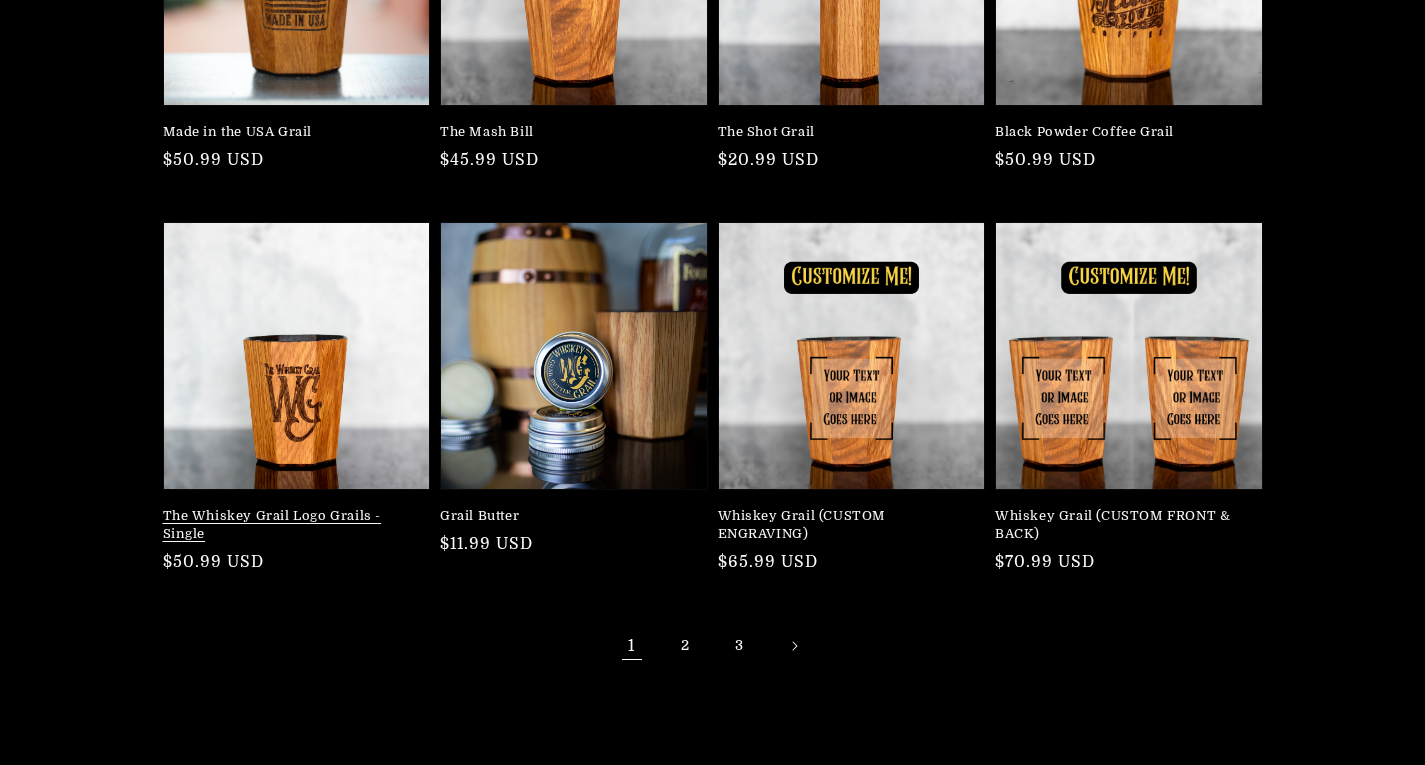click on "The Whiskey Grail Logo Grails - Single" at bounding box center (291, 525) 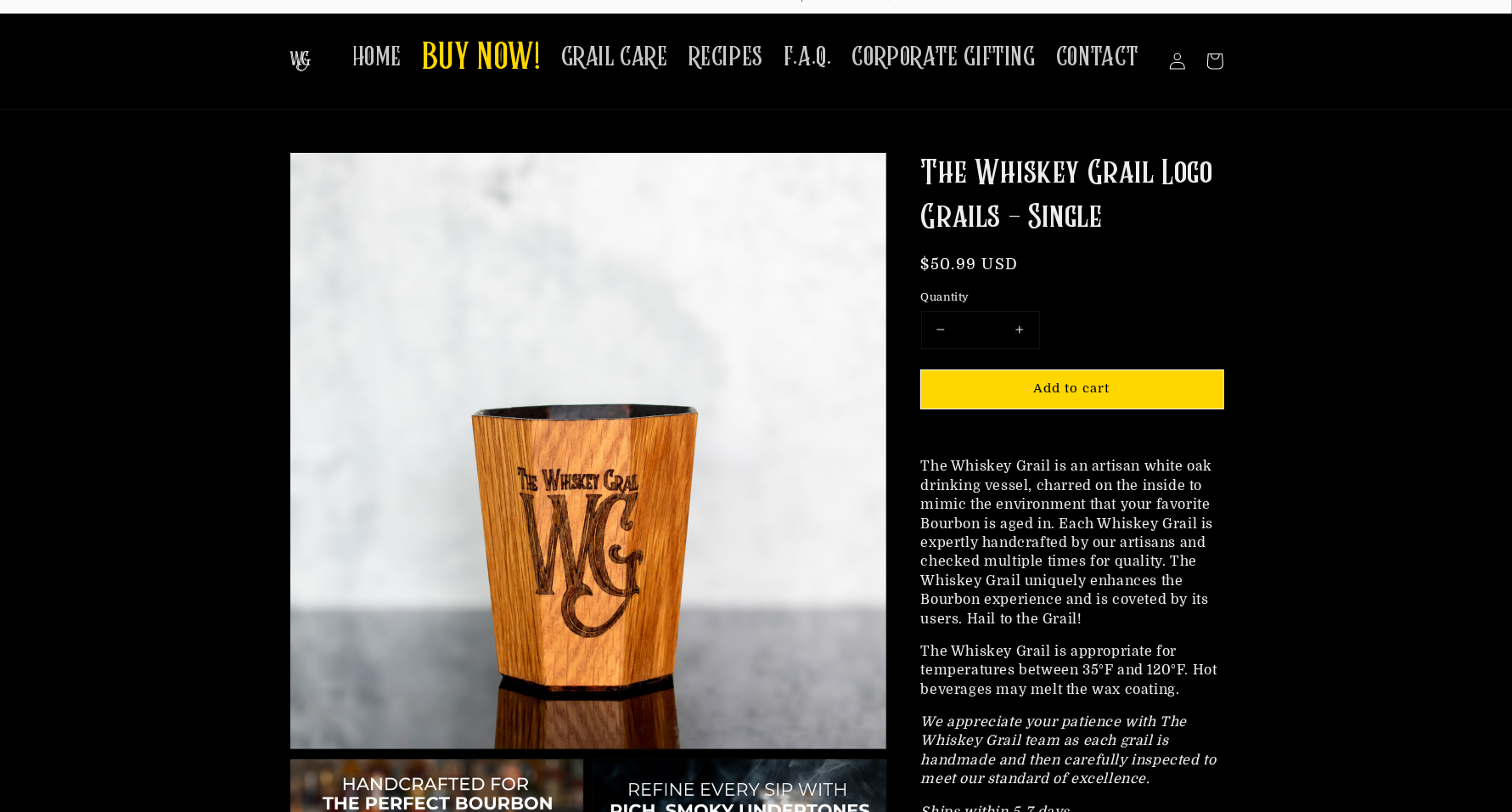 scroll, scrollTop: 0, scrollLeft: 0, axis: both 